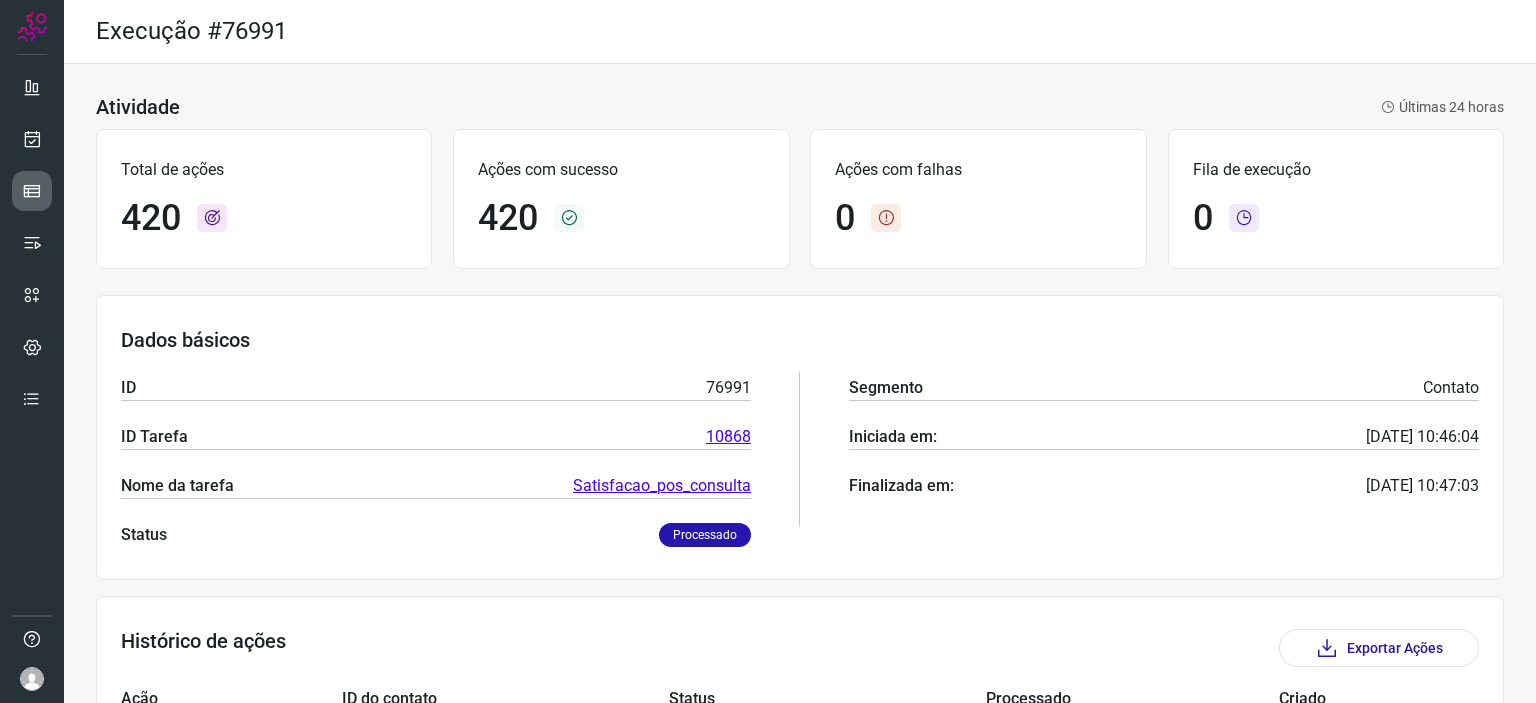 scroll, scrollTop: 0, scrollLeft: 0, axis: both 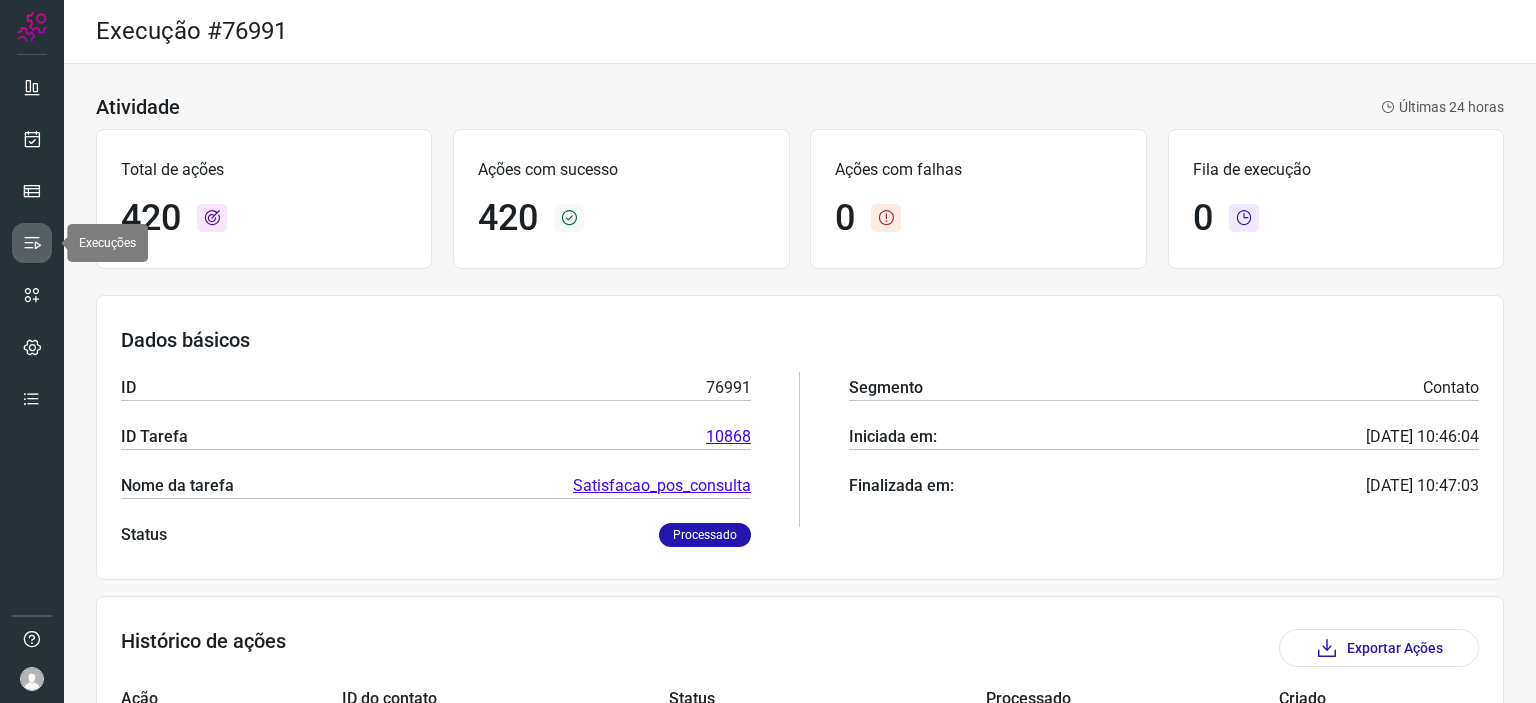 click at bounding box center [32, 243] 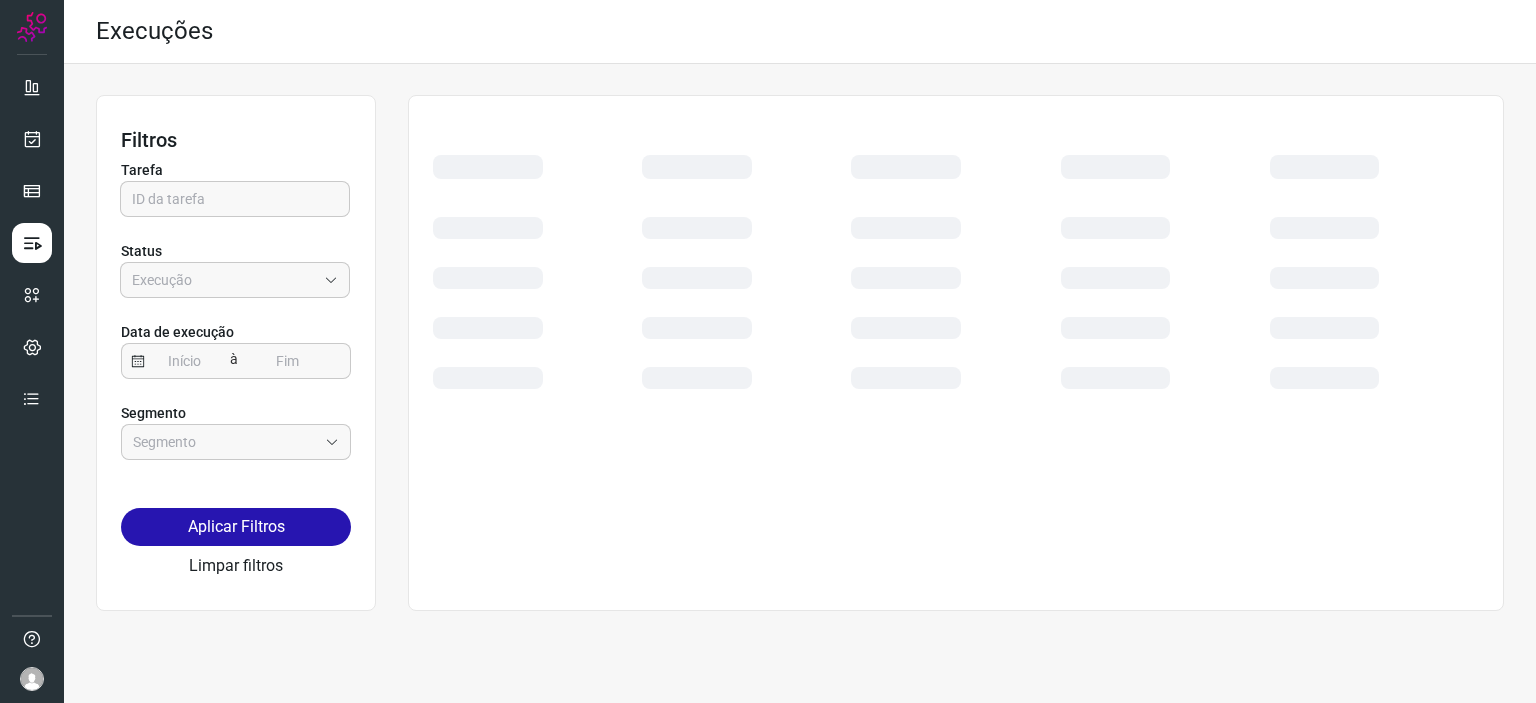 click at bounding box center [32, 249] 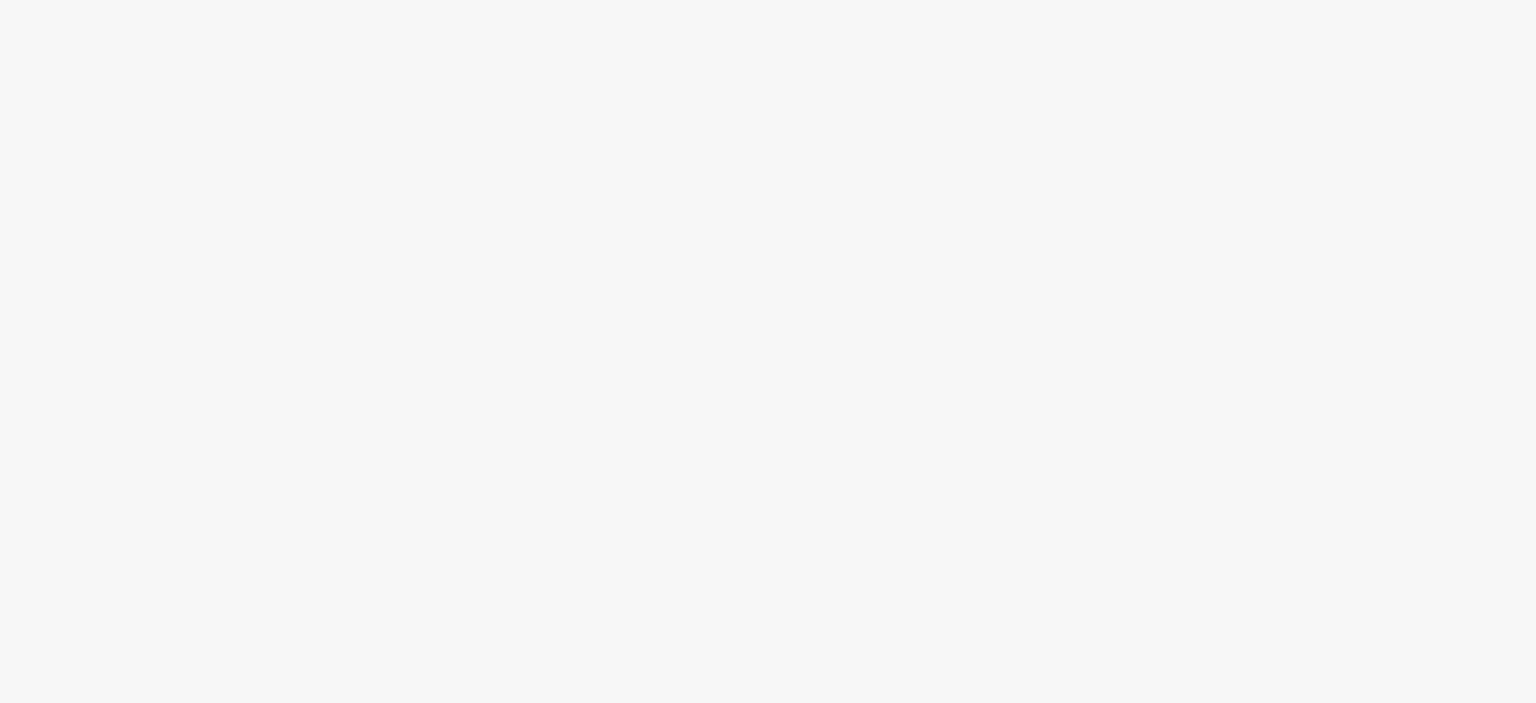 scroll, scrollTop: 0, scrollLeft: 0, axis: both 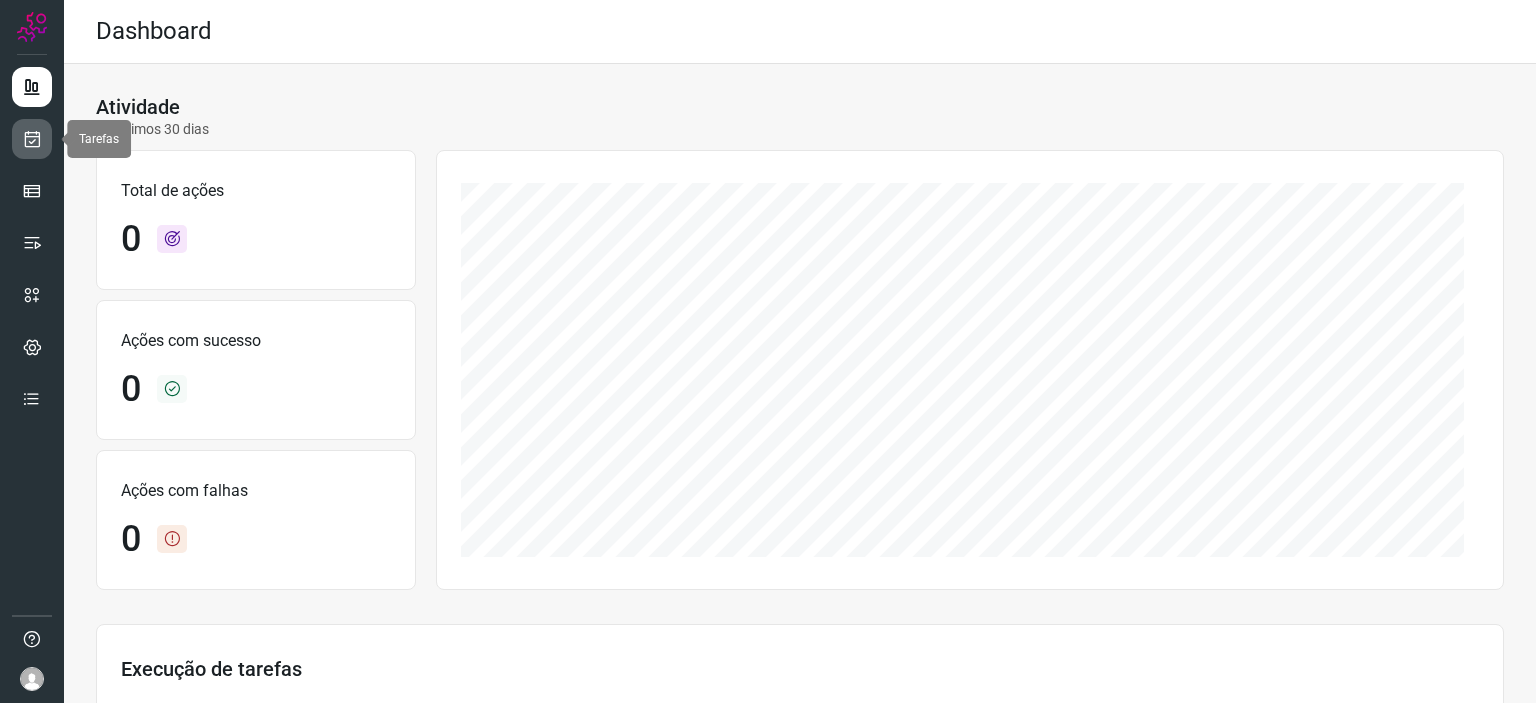 click at bounding box center (32, 139) 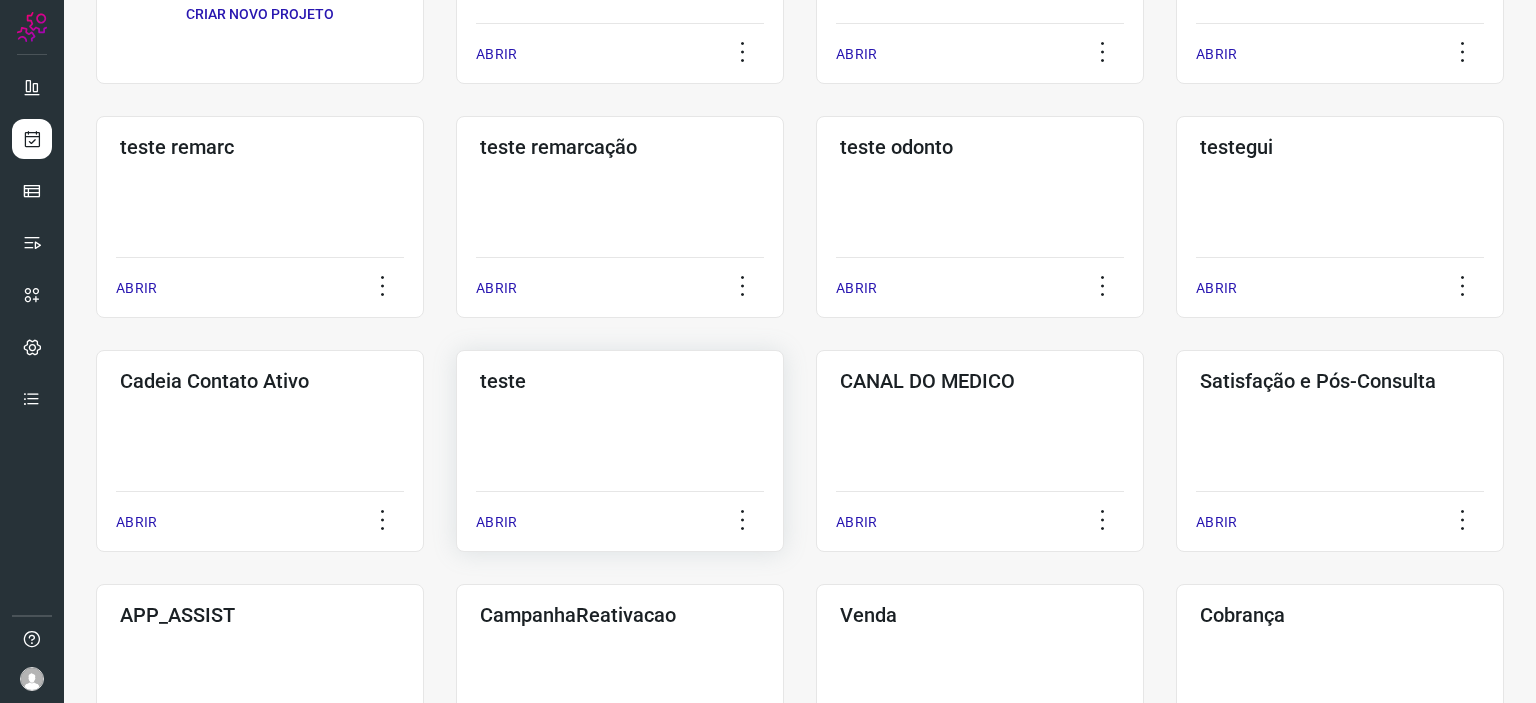 scroll, scrollTop: 300, scrollLeft: 0, axis: vertical 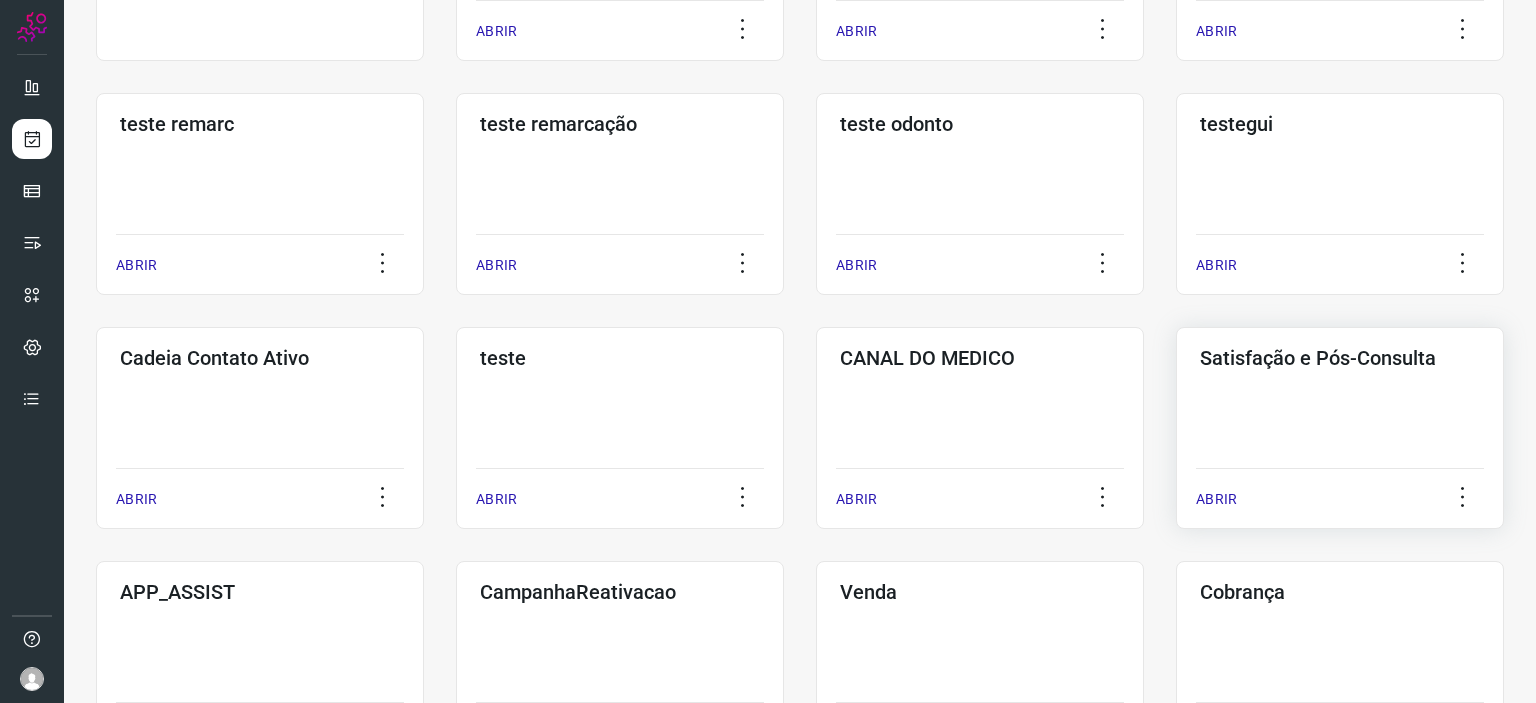 click on "Satisfação e Pós-Consulta  ABRIR" 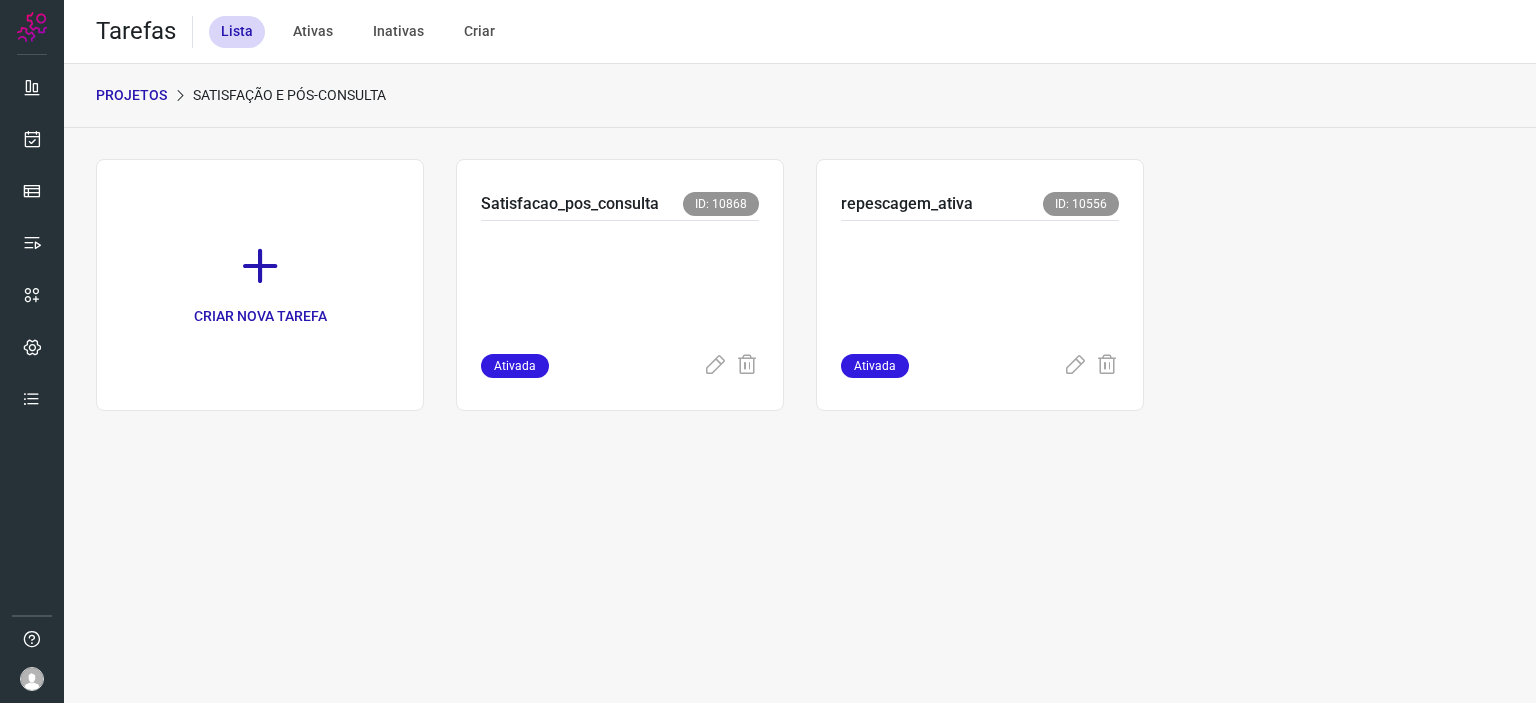 scroll, scrollTop: 0, scrollLeft: 0, axis: both 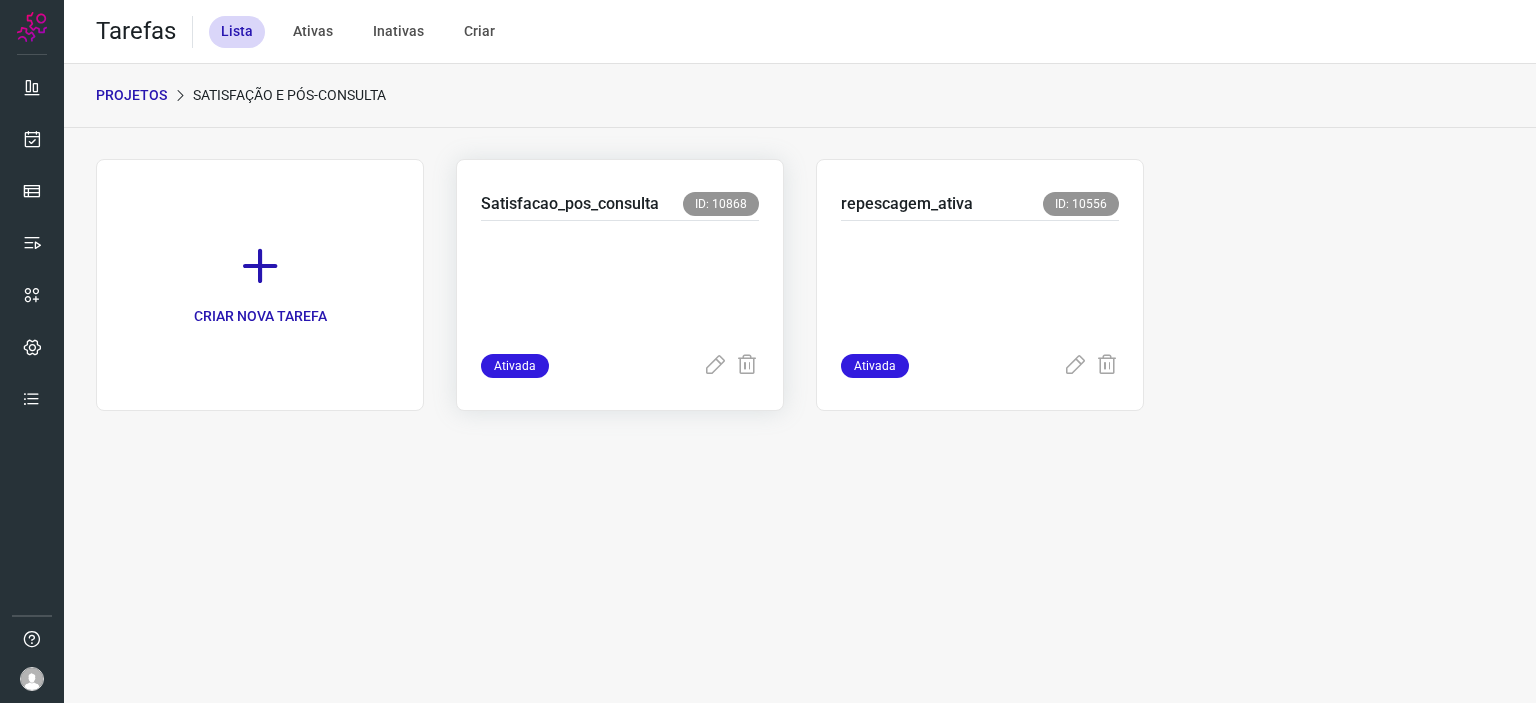 click on "Satisfacao_pos_consulta" at bounding box center (570, 204) 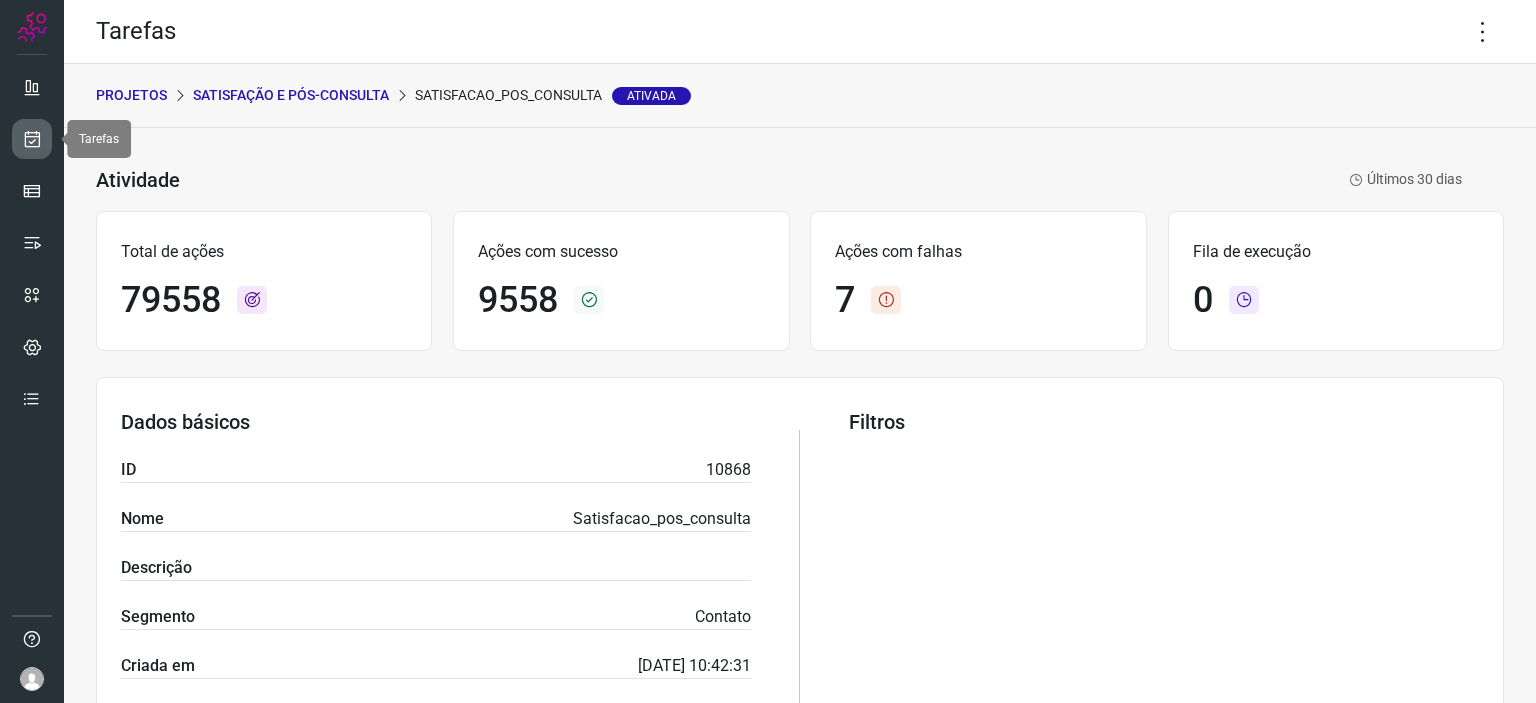 click at bounding box center (32, 139) 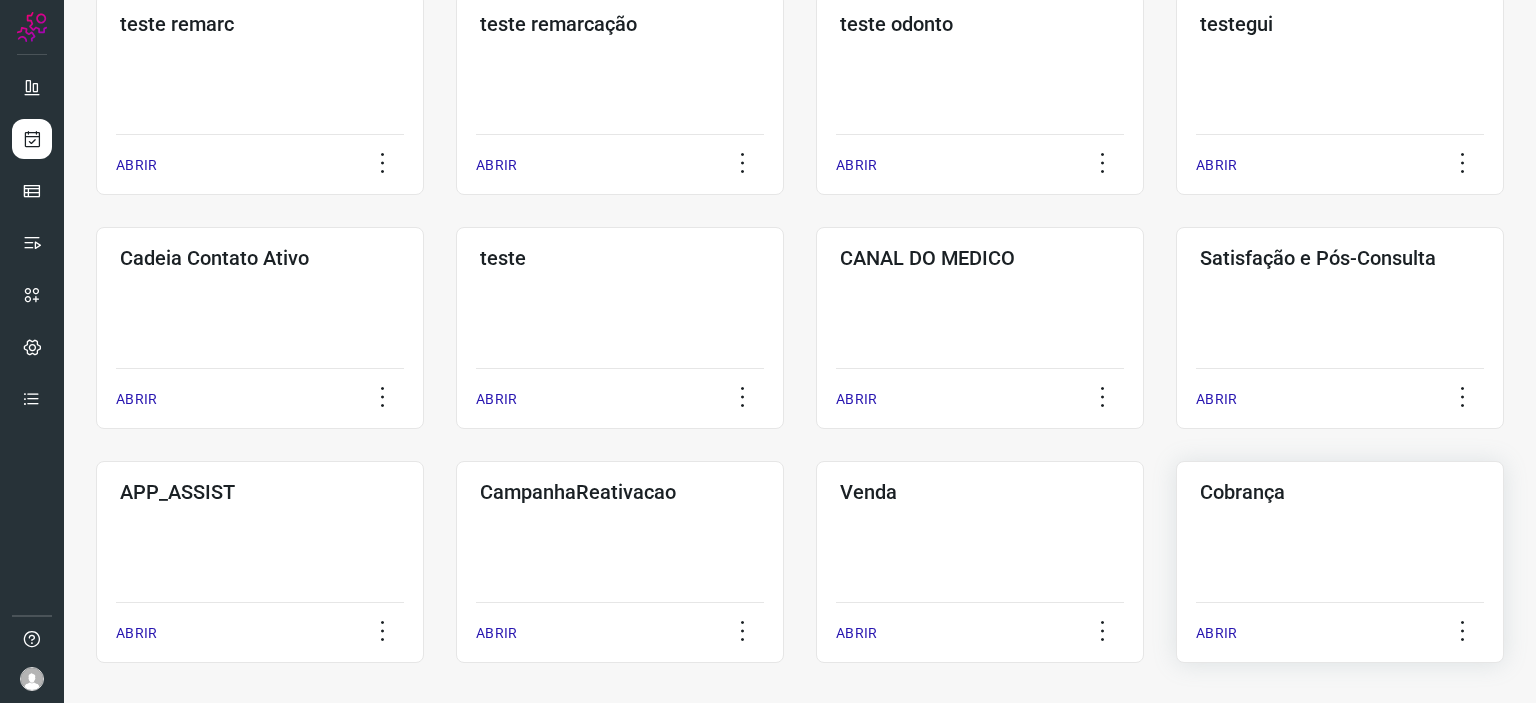 click on "Cobrança" at bounding box center (1340, 492) 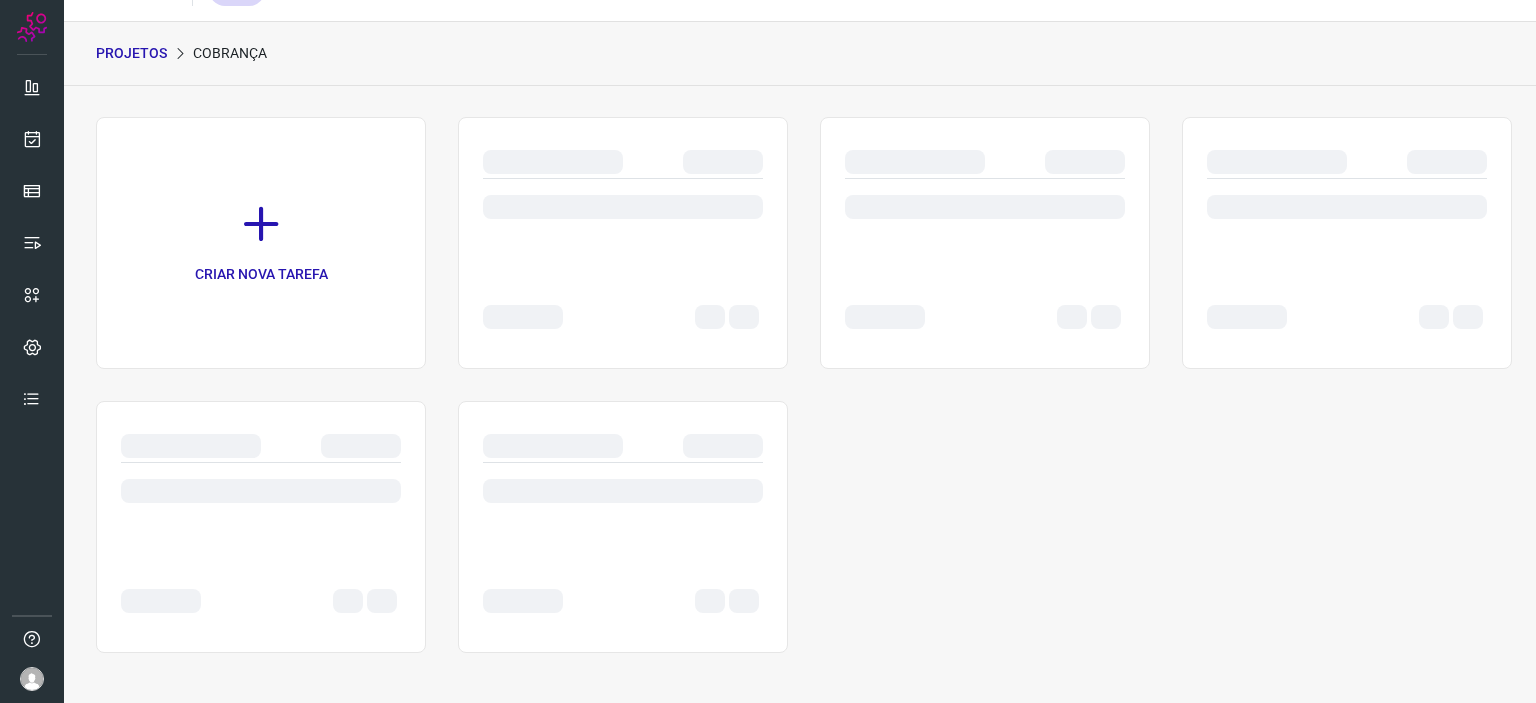 scroll, scrollTop: 41, scrollLeft: 0, axis: vertical 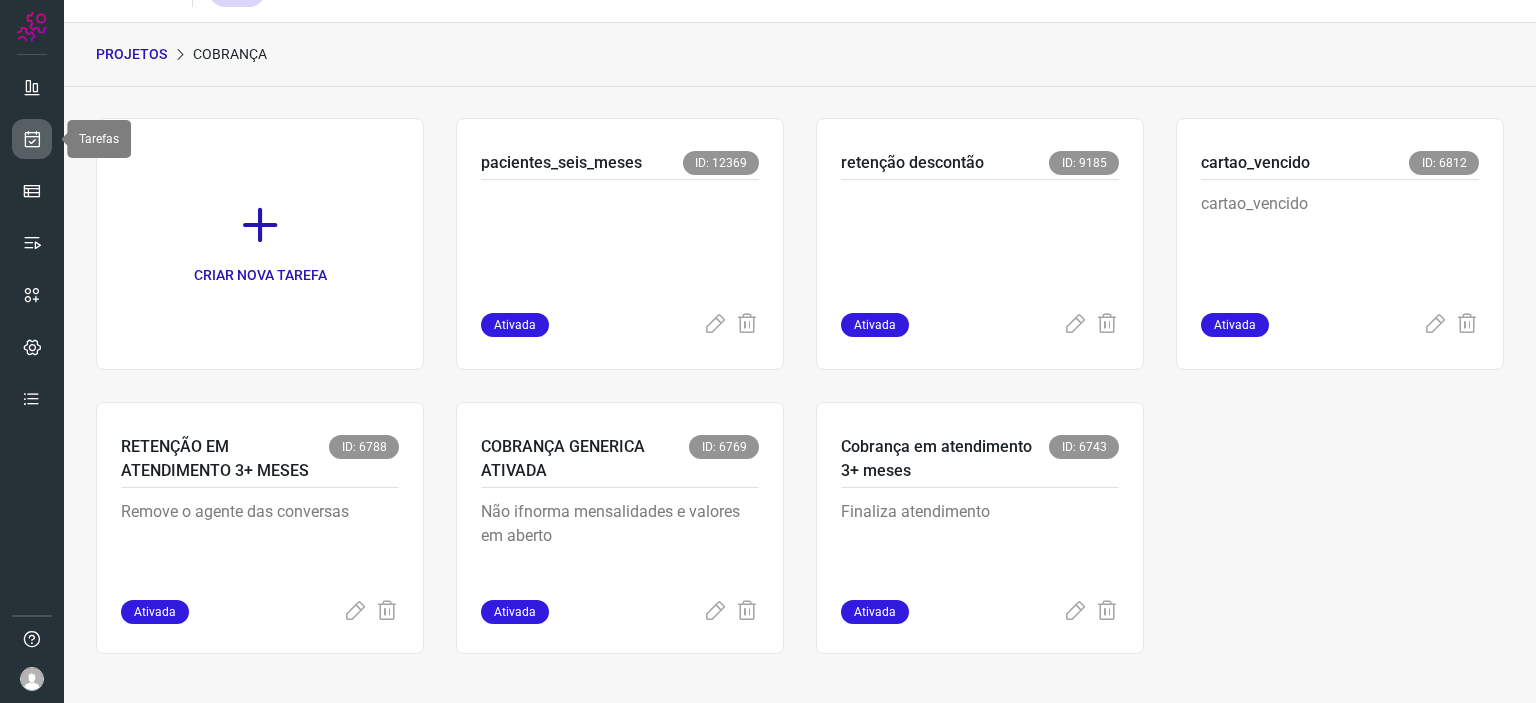 click at bounding box center (32, 139) 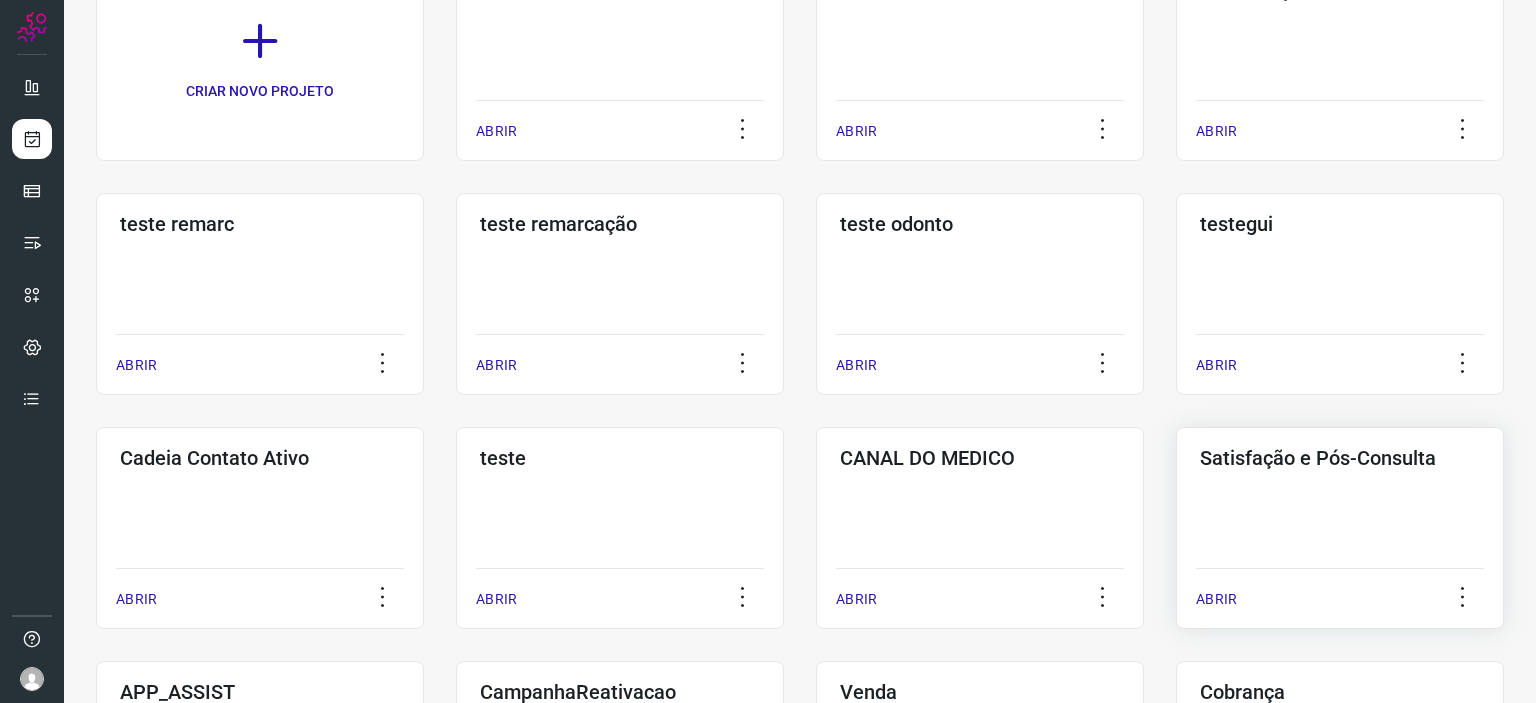 click on "Satisfação e Pós-Consulta  ABRIR" 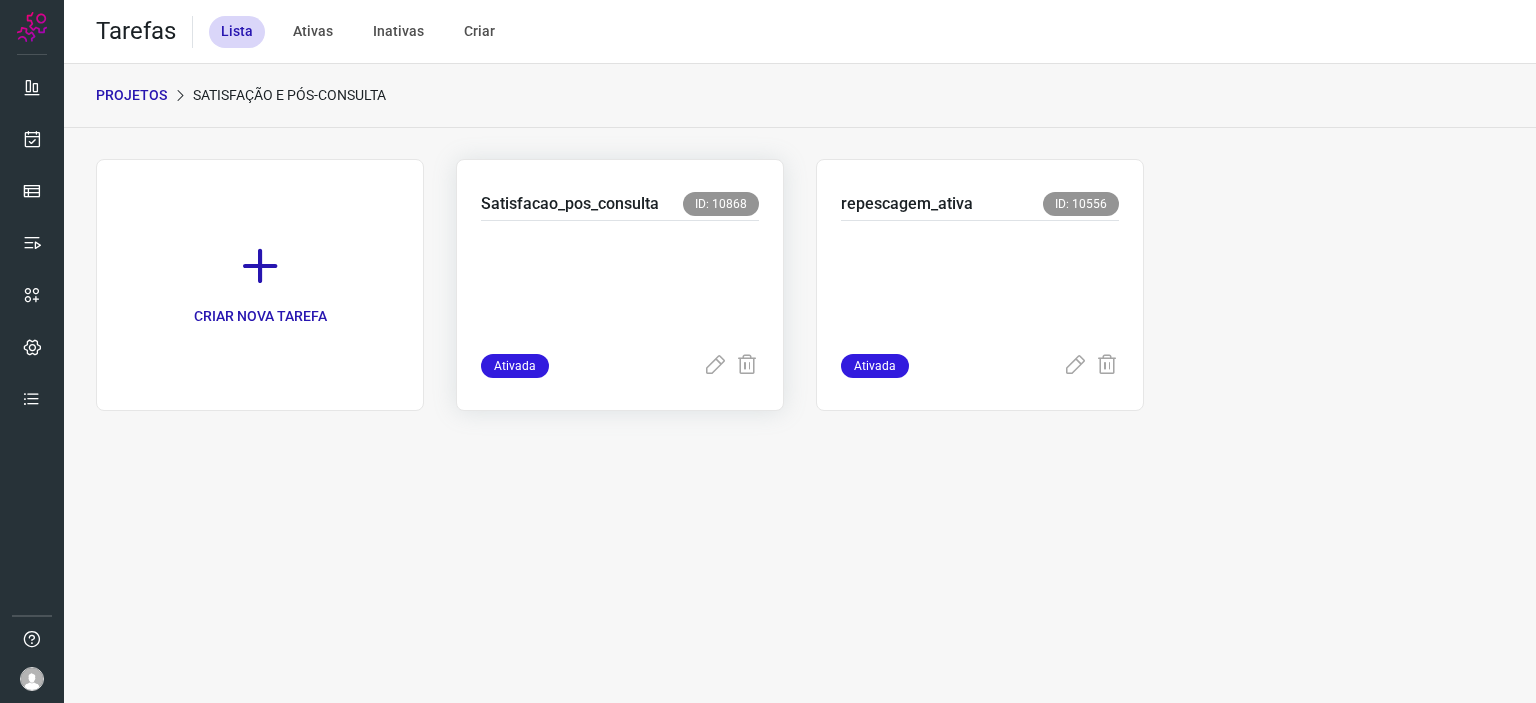 scroll, scrollTop: 0, scrollLeft: 0, axis: both 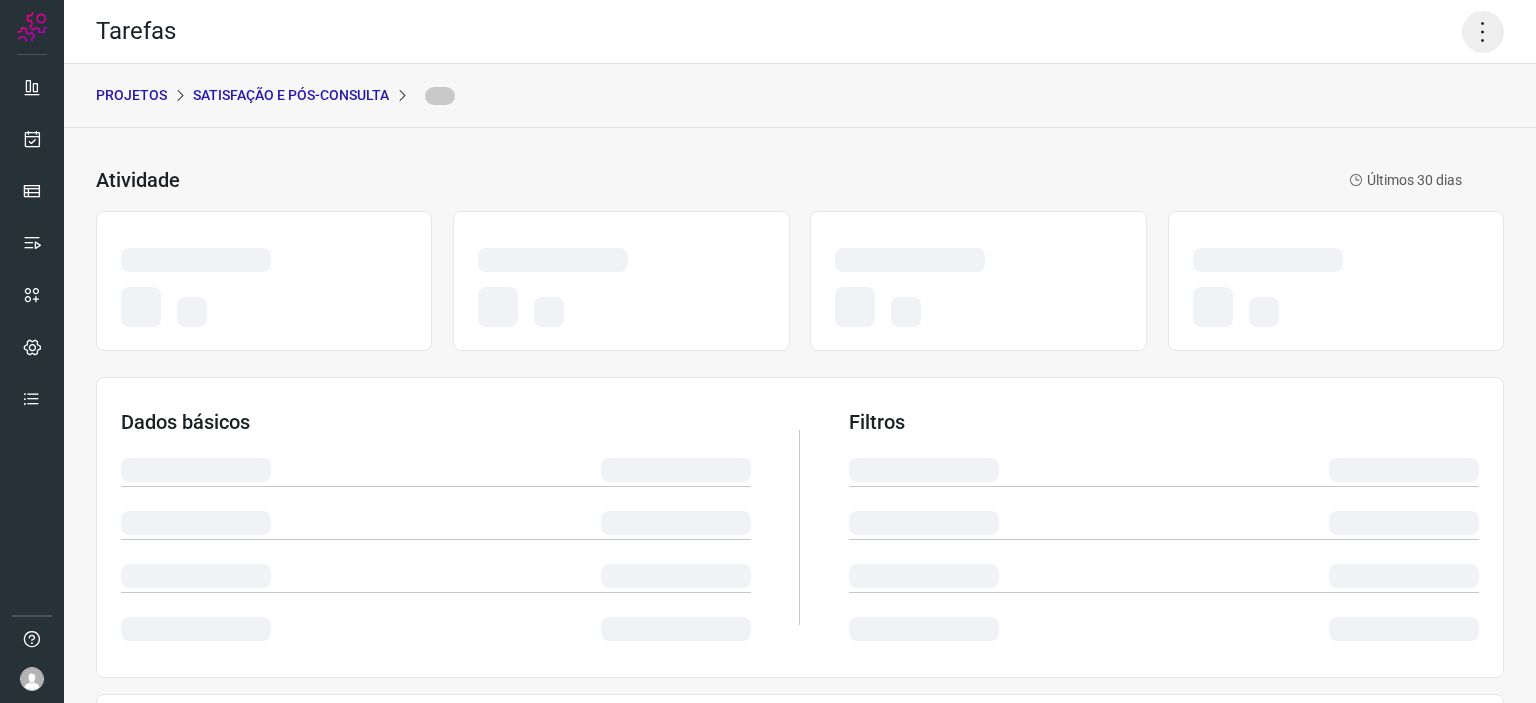 click 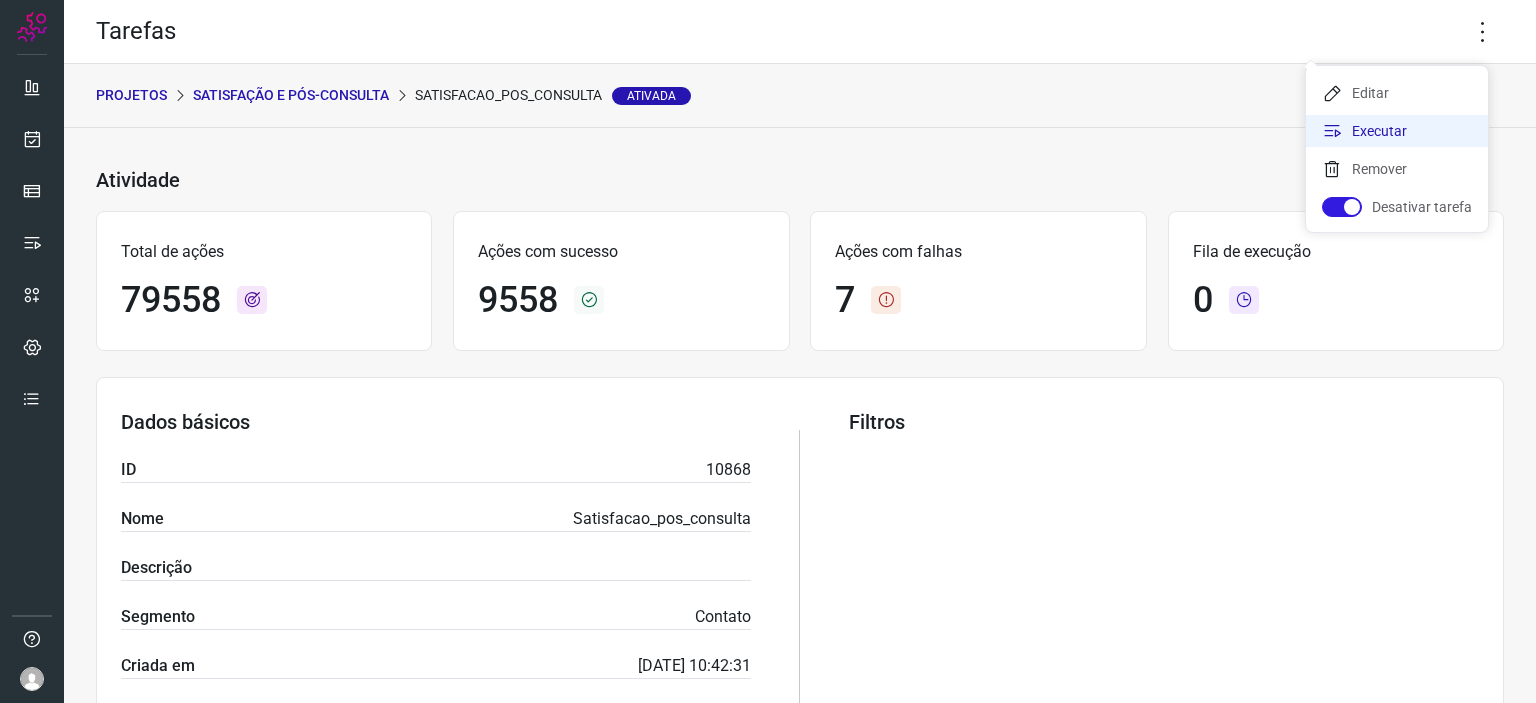 click on "Executar" 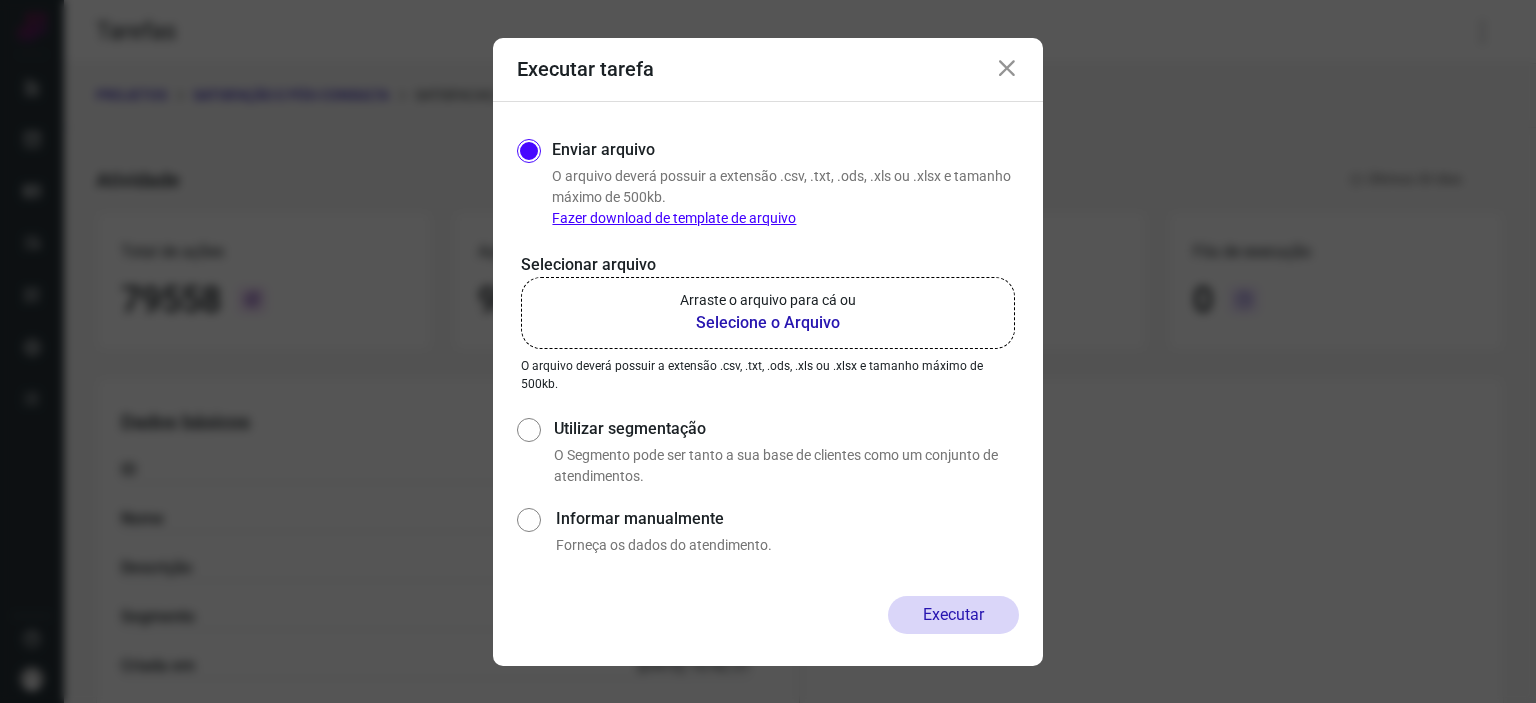 click on "Selecione o Arquivo" at bounding box center (768, 323) 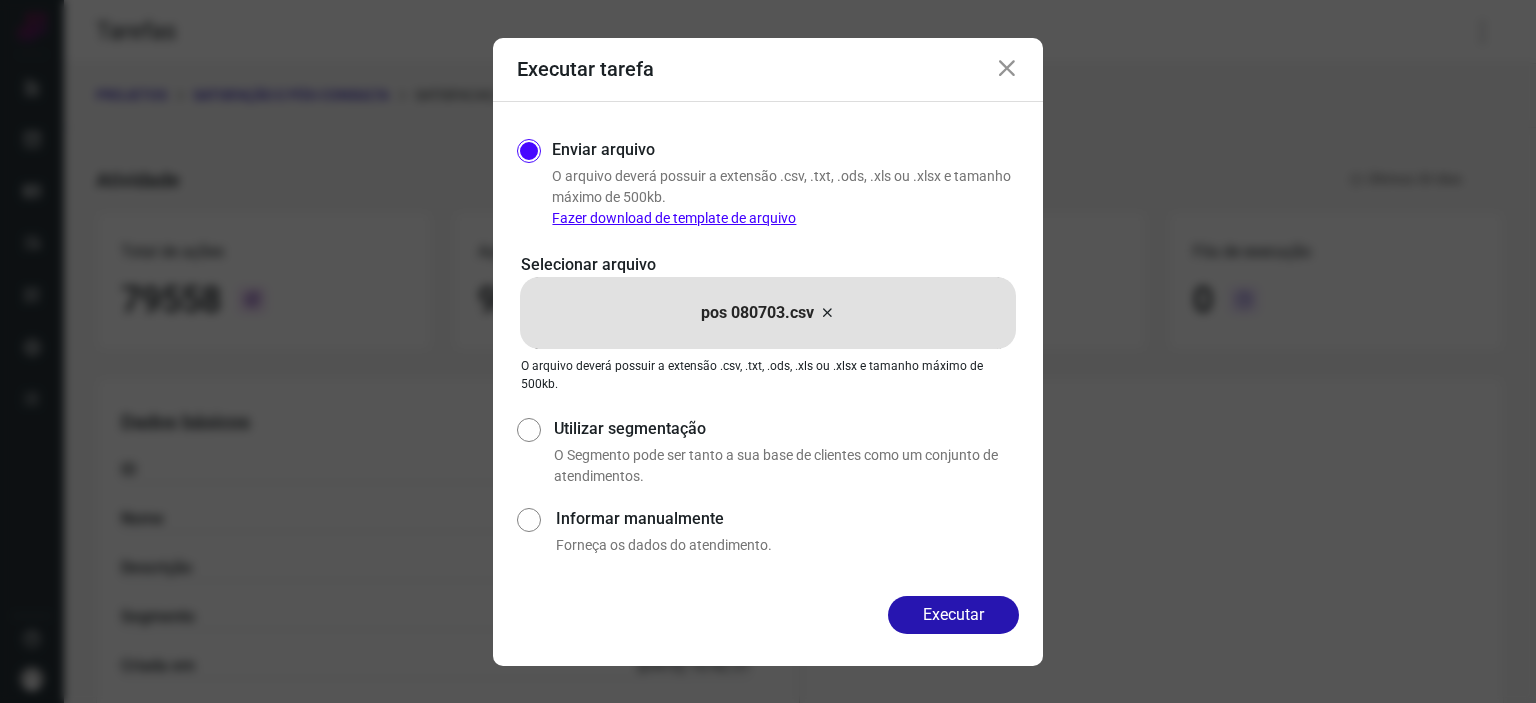 click on "Executar tarefa" at bounding box center [768, 70] 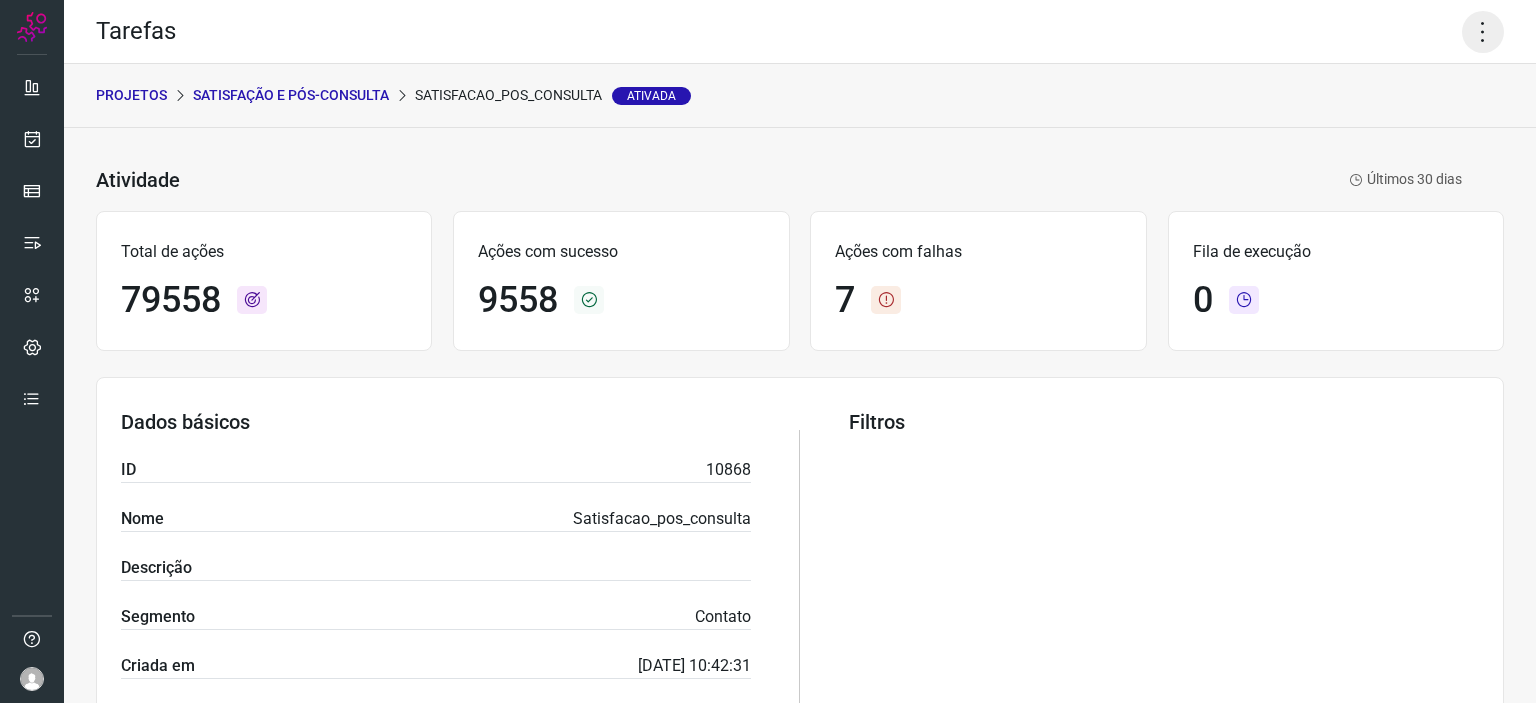 click 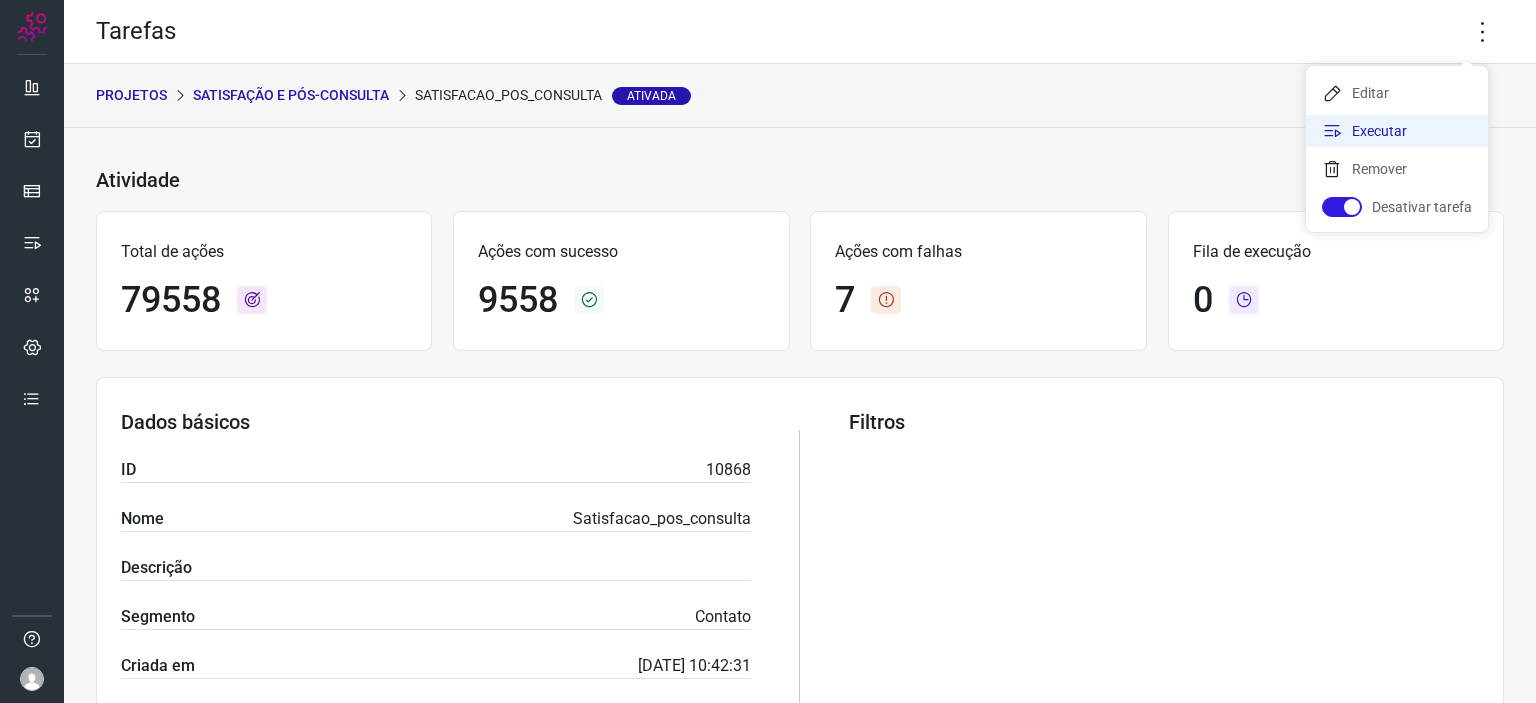 click on "Executar" 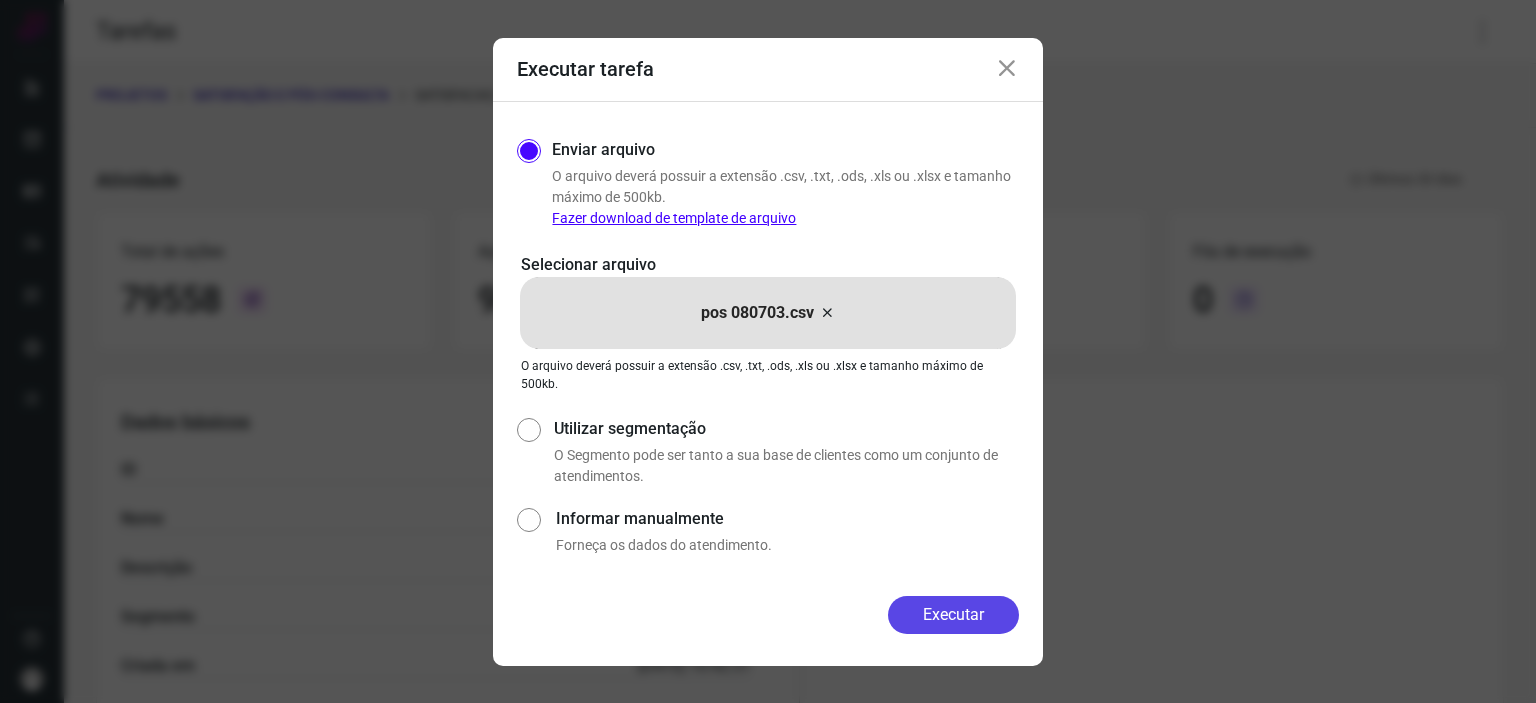 click on "Executar" at bounding box center (953, 615) 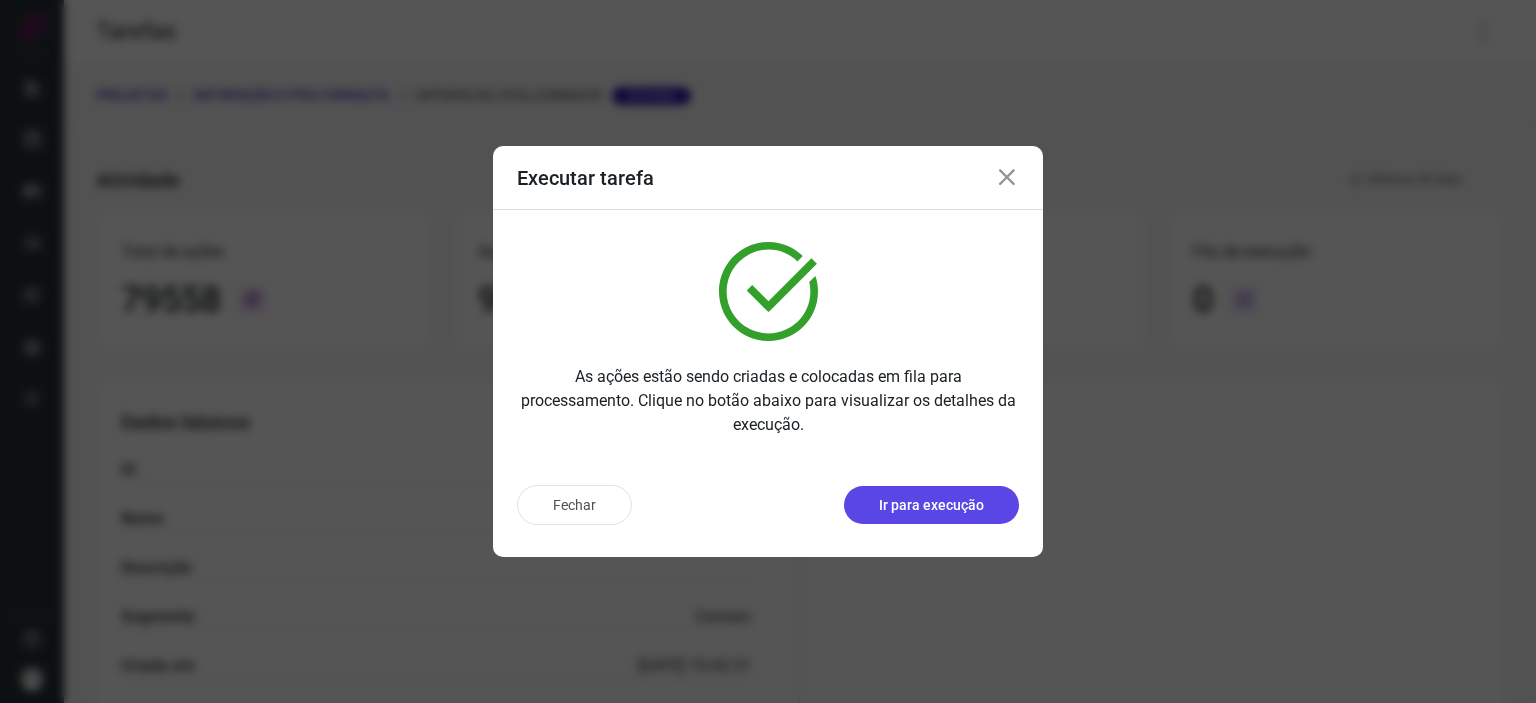 click on "Ir para execução" at bounding box center (931, 505) 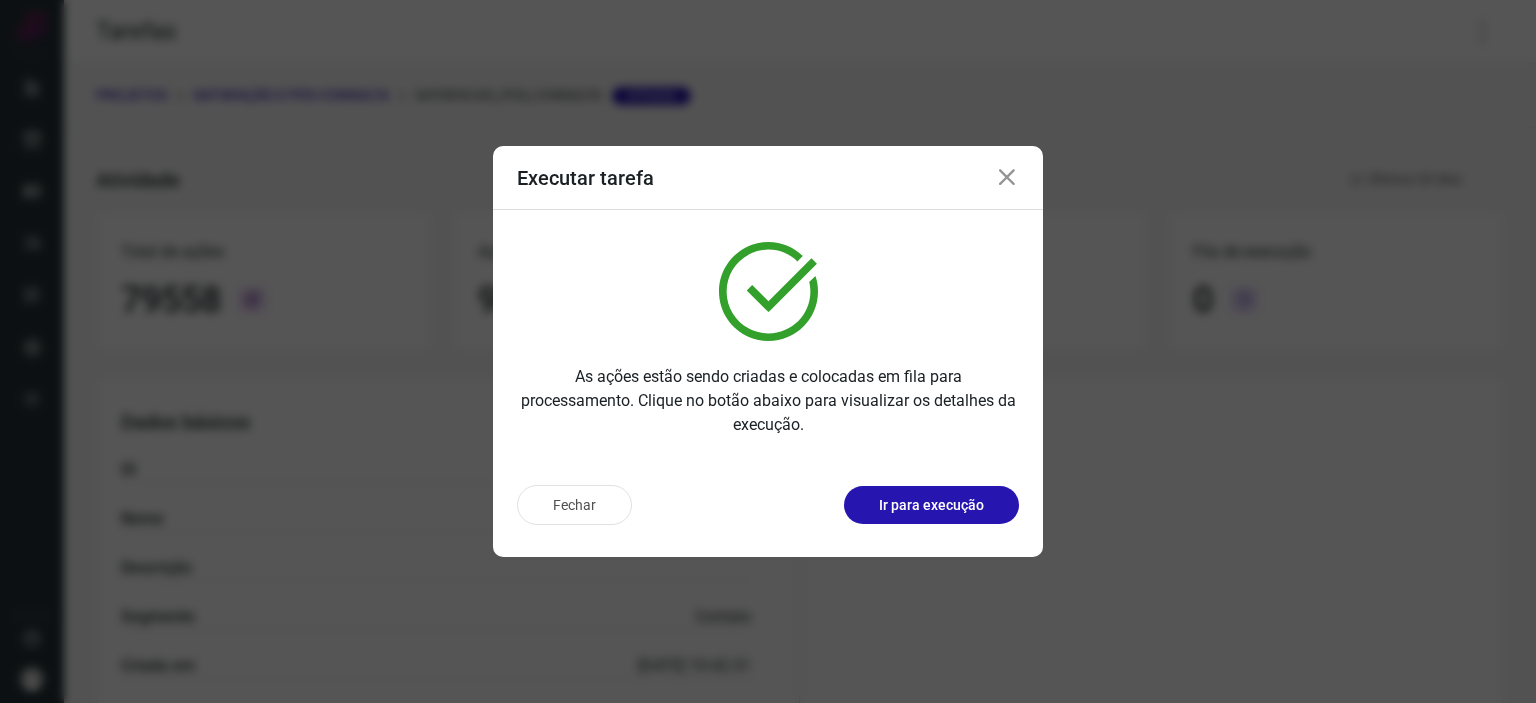 click on "Fechar  Ir para execução" at bounding box center [768, 513] 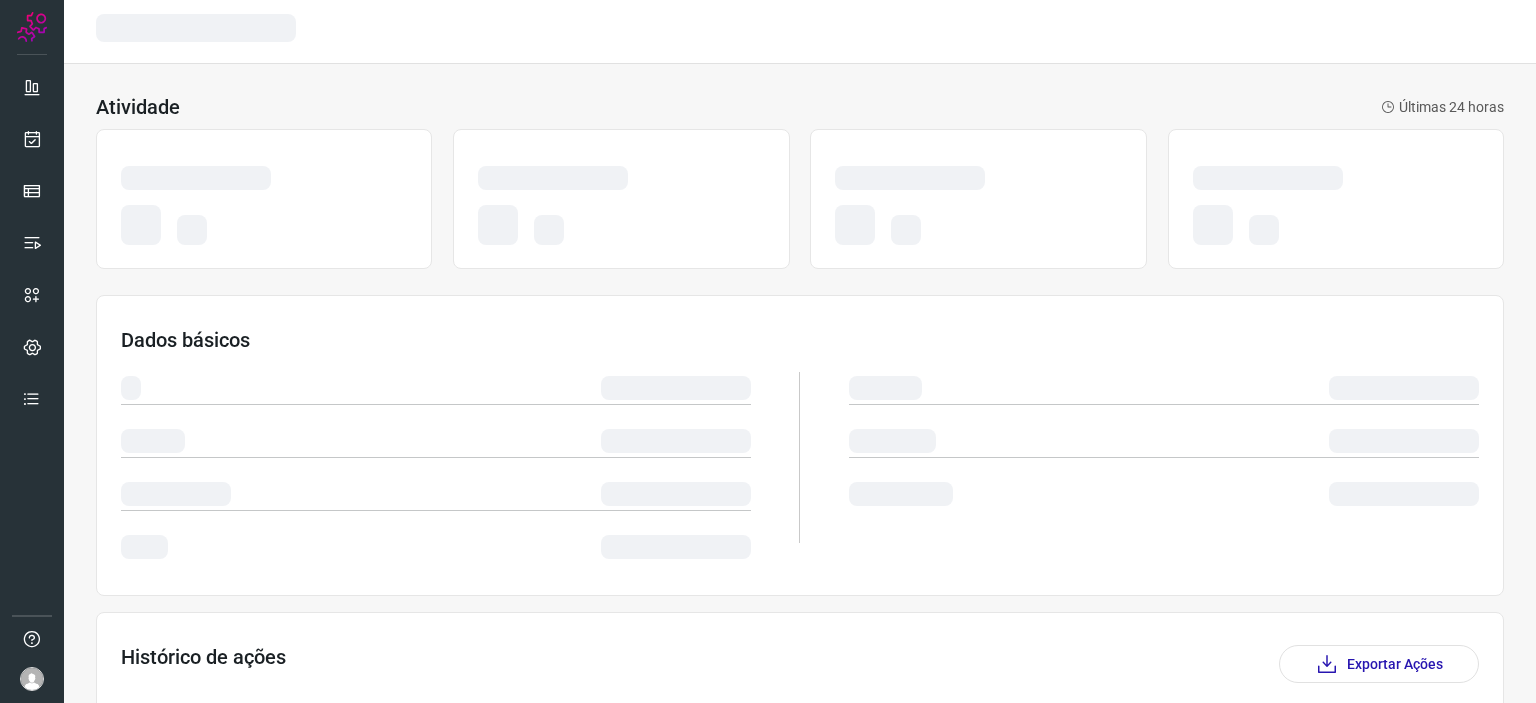 scroll, scrollTop: 0, scrollLeft: 0, axis: both 